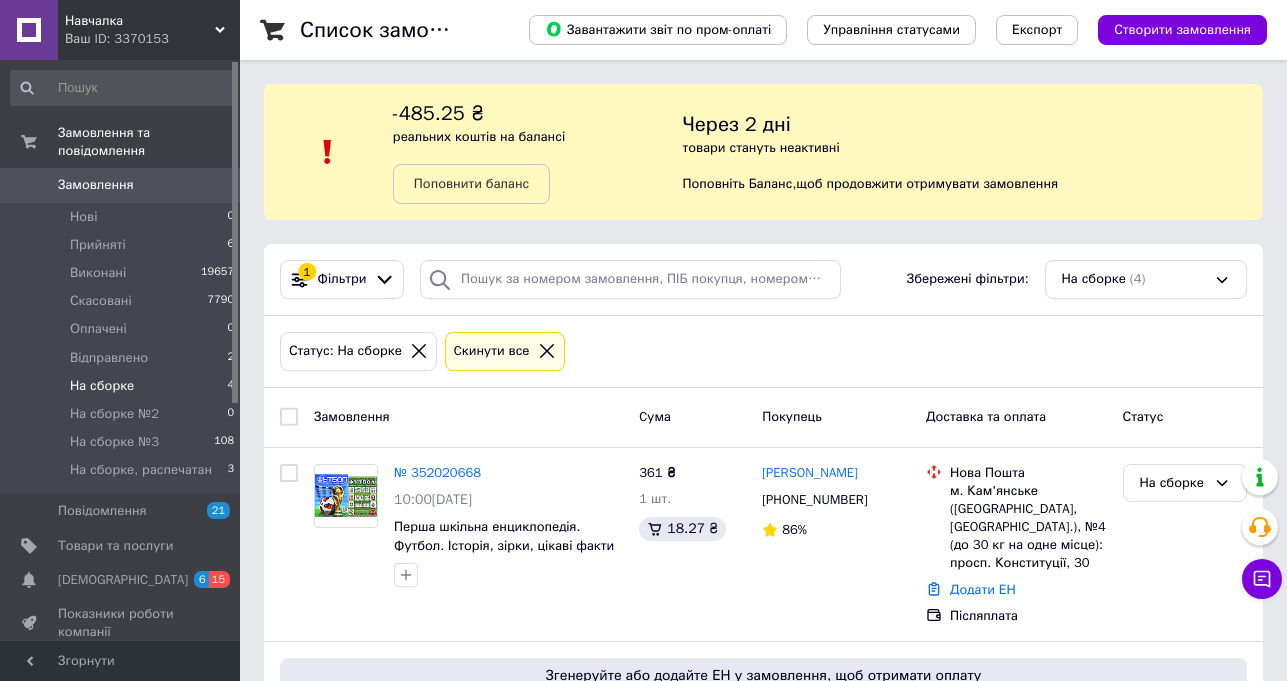 scroll, scrollTop: 200, scrollLeft: 0, axis: vertical 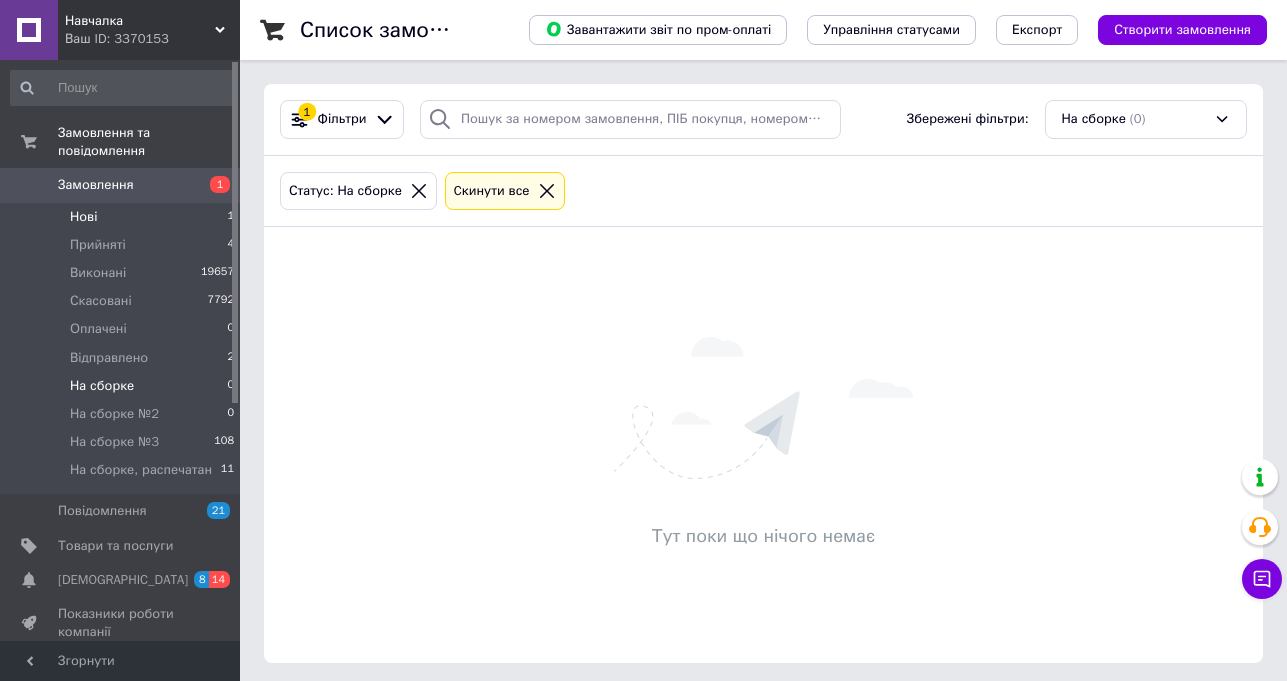 click on "Нові" at bounding box center (83, 217) 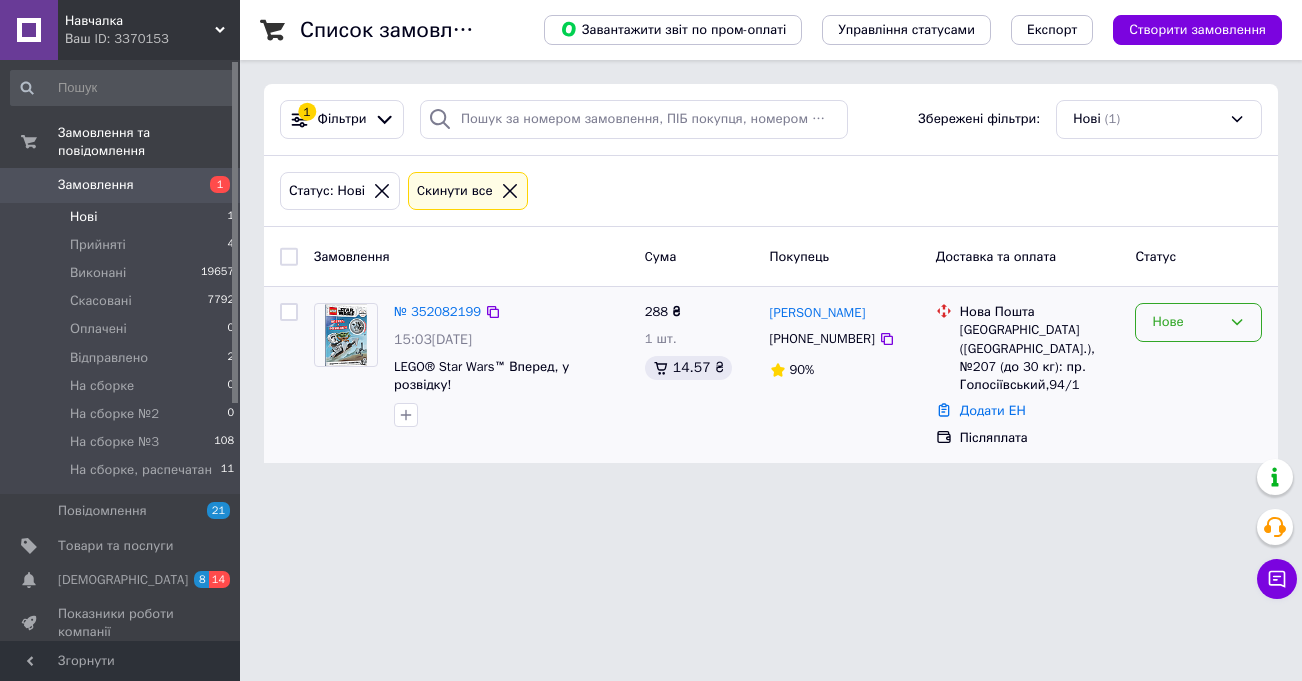 click on "Нове" at bounding box center [1186, 322] 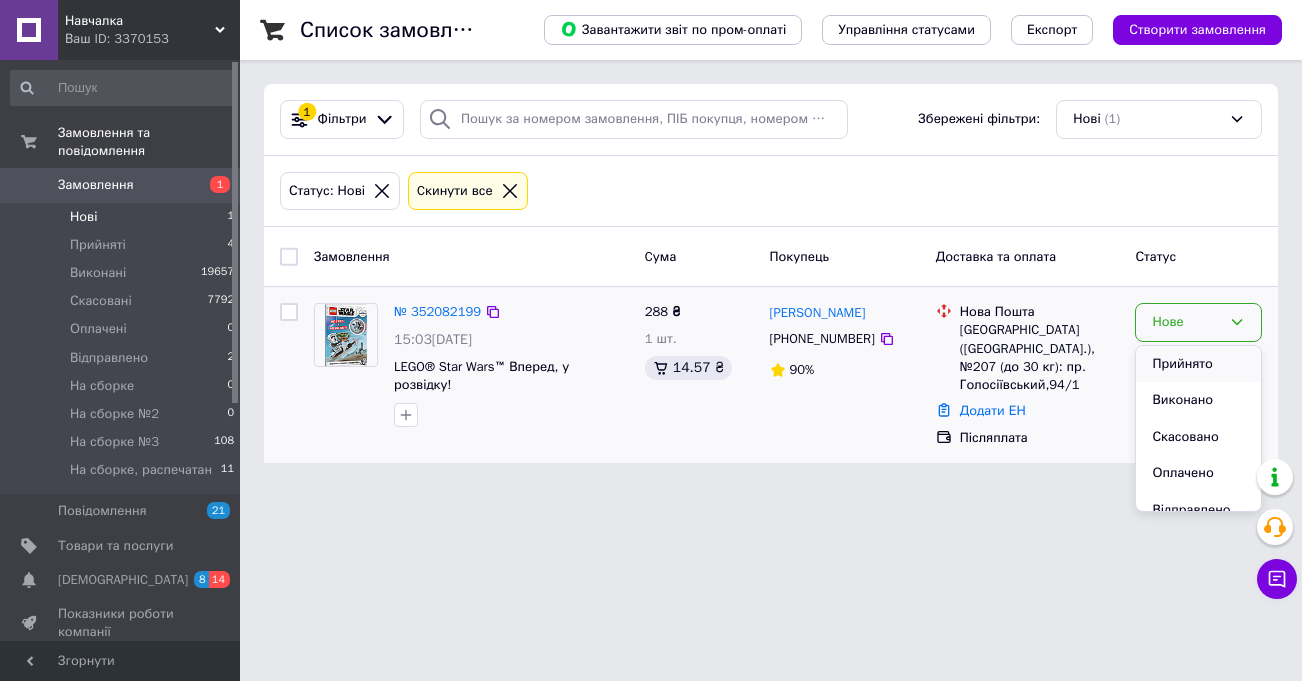 click on "Прийнято" at bounding box center (1198, 364) 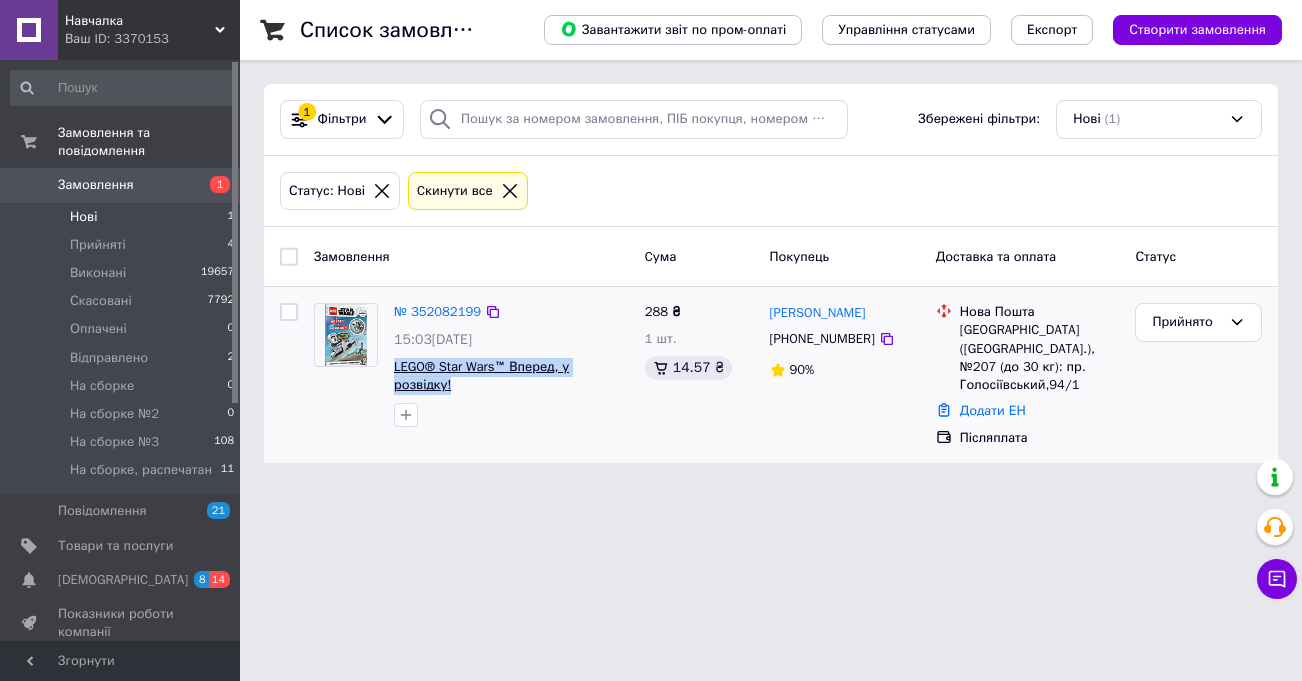 drag, startPoint x: 388, startPoint y: 366, endPoint x: 605, endPoint y: 361, distance: 217.0576 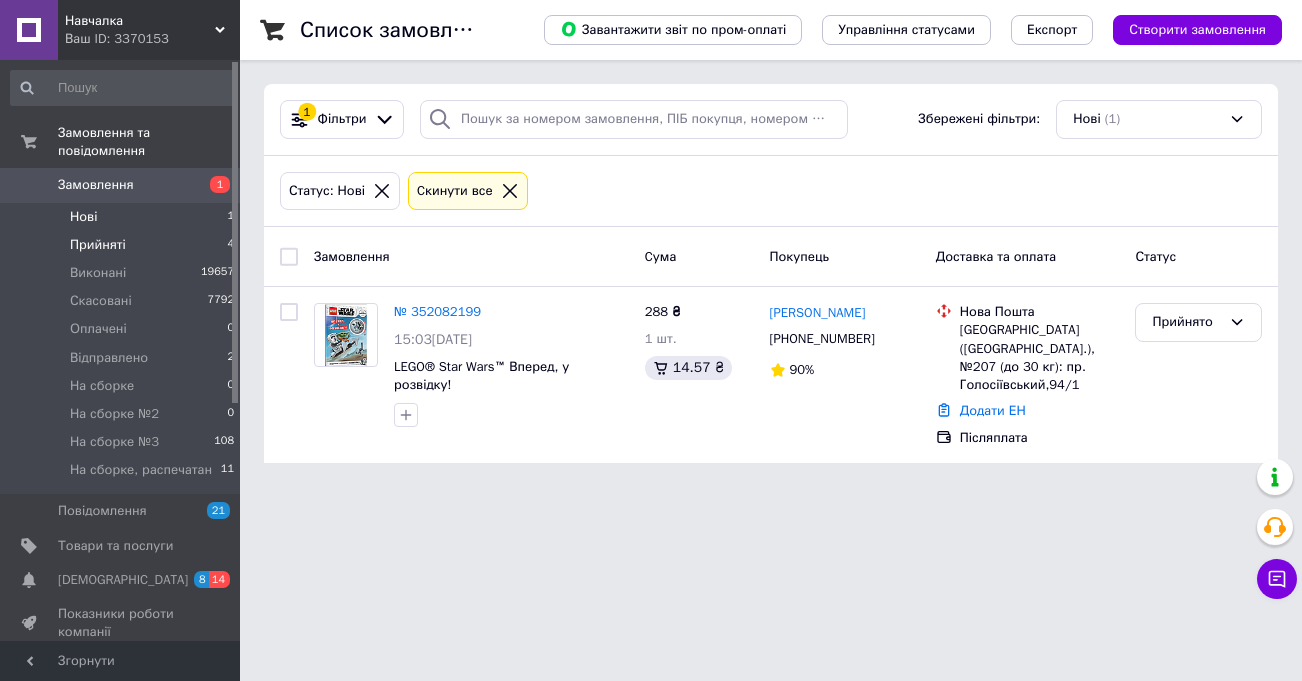 click on "Прийняті 4" at bounding box center (123, 245) 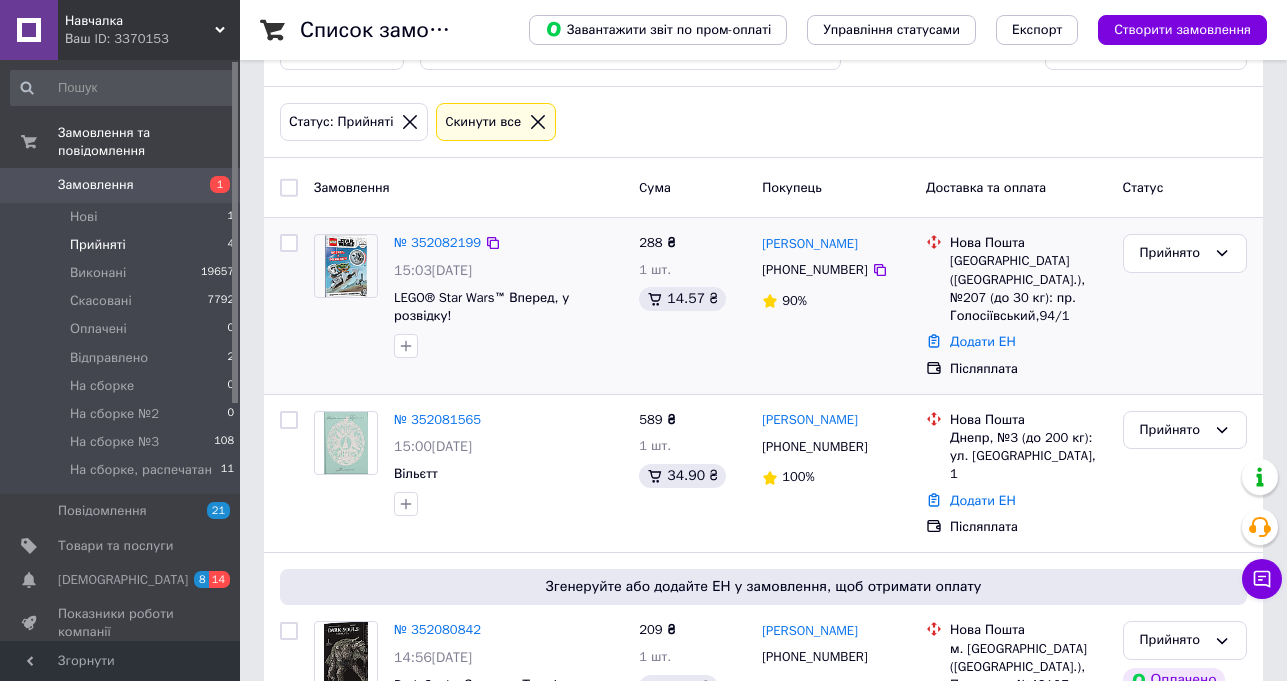 scroll, scrollTop: 100, scrollLeft: 0, axis: vertical 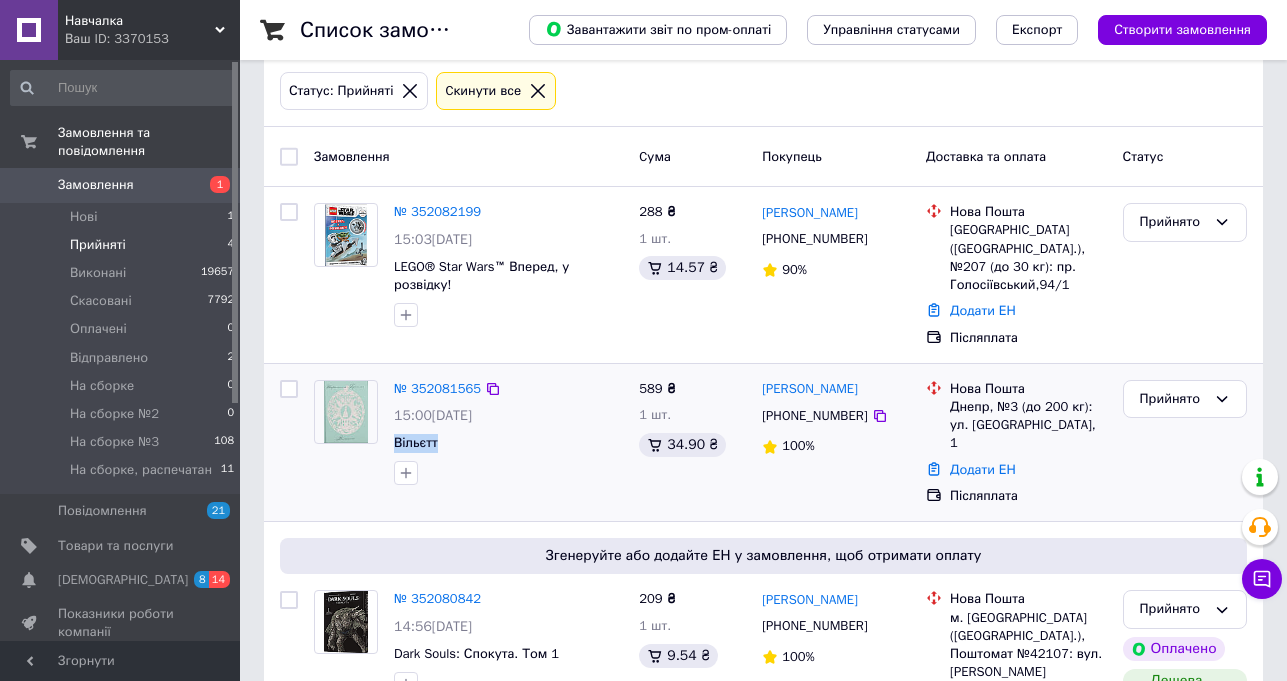 drag, startPoint x: 390, startPoint y: 432, endPoint x: 440, endPoint y: 424, distance: 50.635956 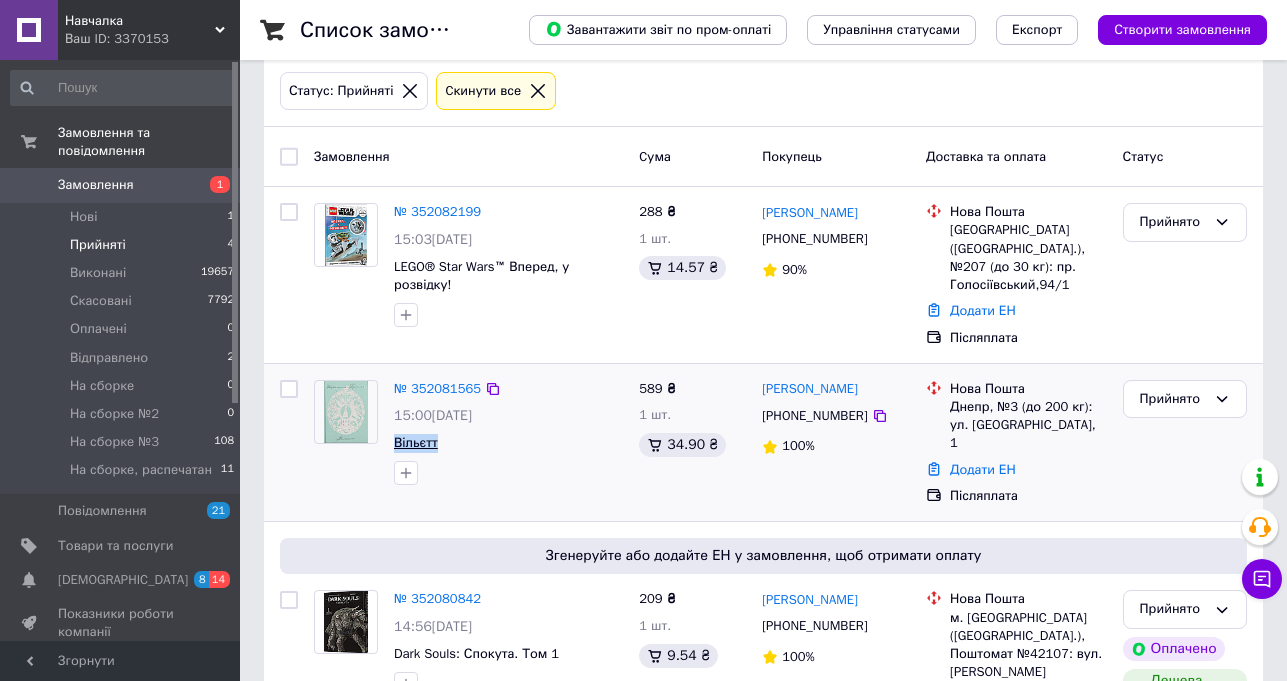 copy on "Вільєтт" 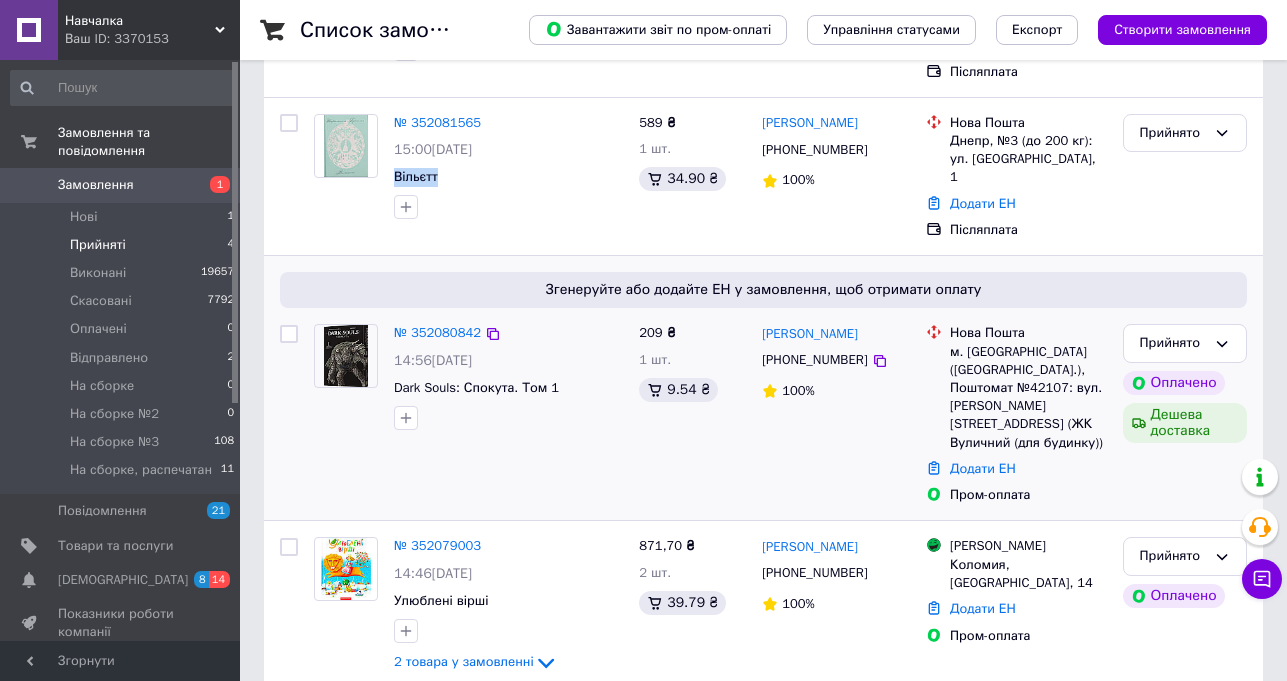 scroll, scrollTop: 400, scrollLeft: 0, axis: vertical 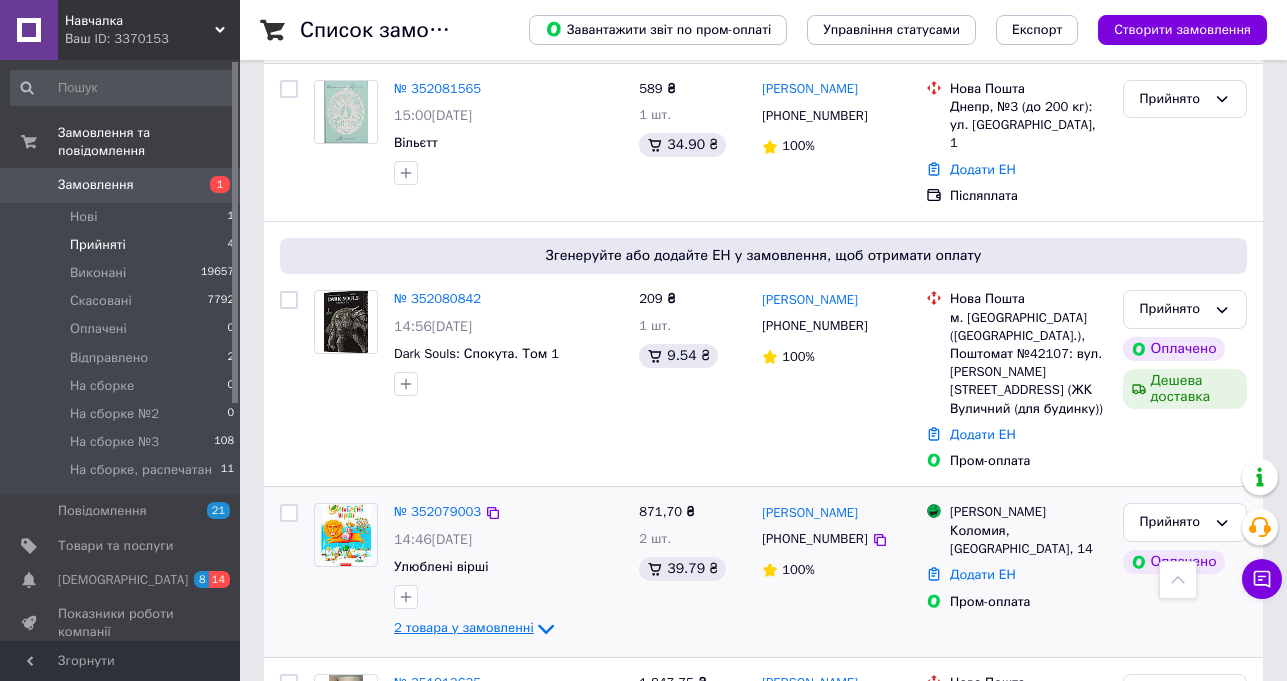 click on "2 товара у замовленні" at bounding box center [464, 627] 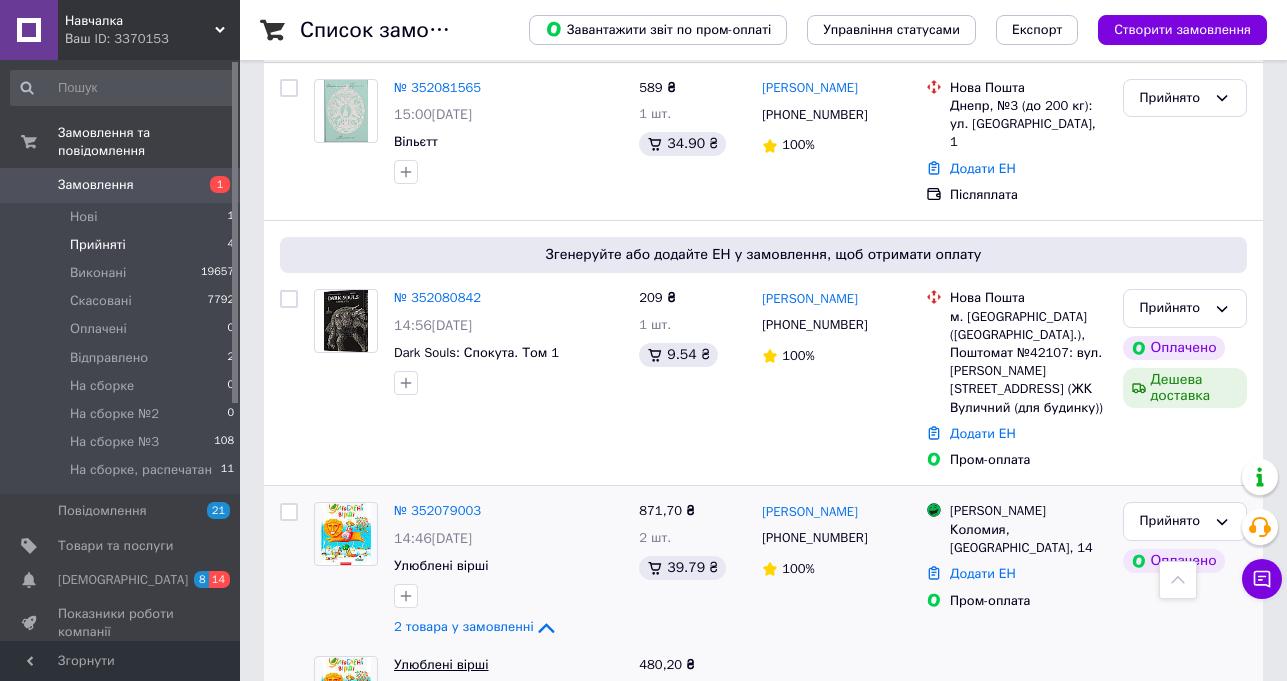 scroll, scrollTop: 400, scrollLeft: 0, axis: vertical 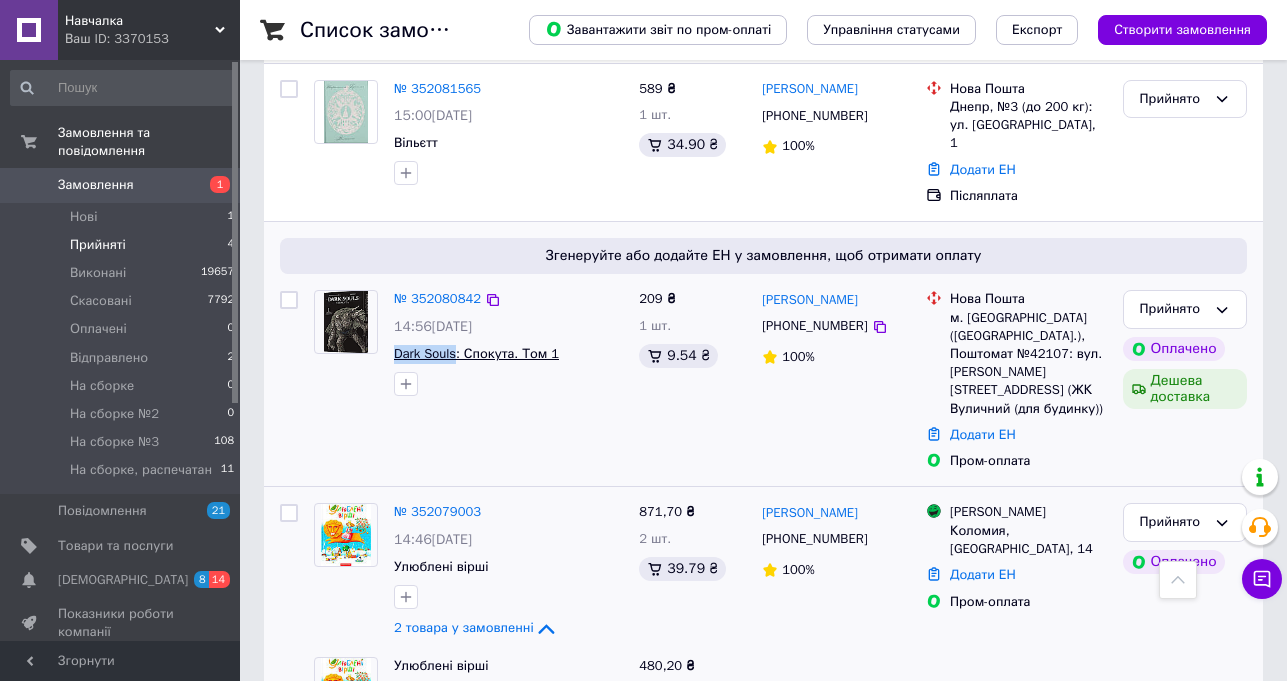 drag, startPoint x: 392, startPoint y: 320, endPoint x: 455, endPoint y: 311, distance: 63.63961 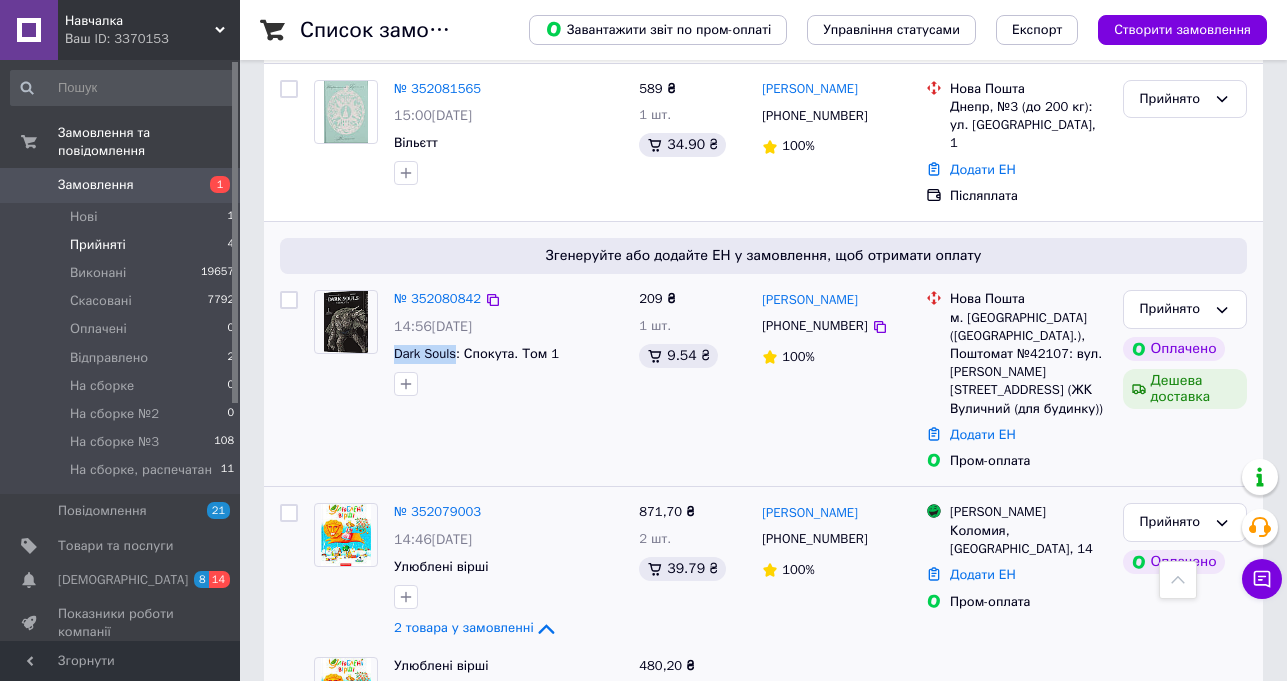 scroll, scrollTop: 500, scrollLeft: 0, axis: vertical 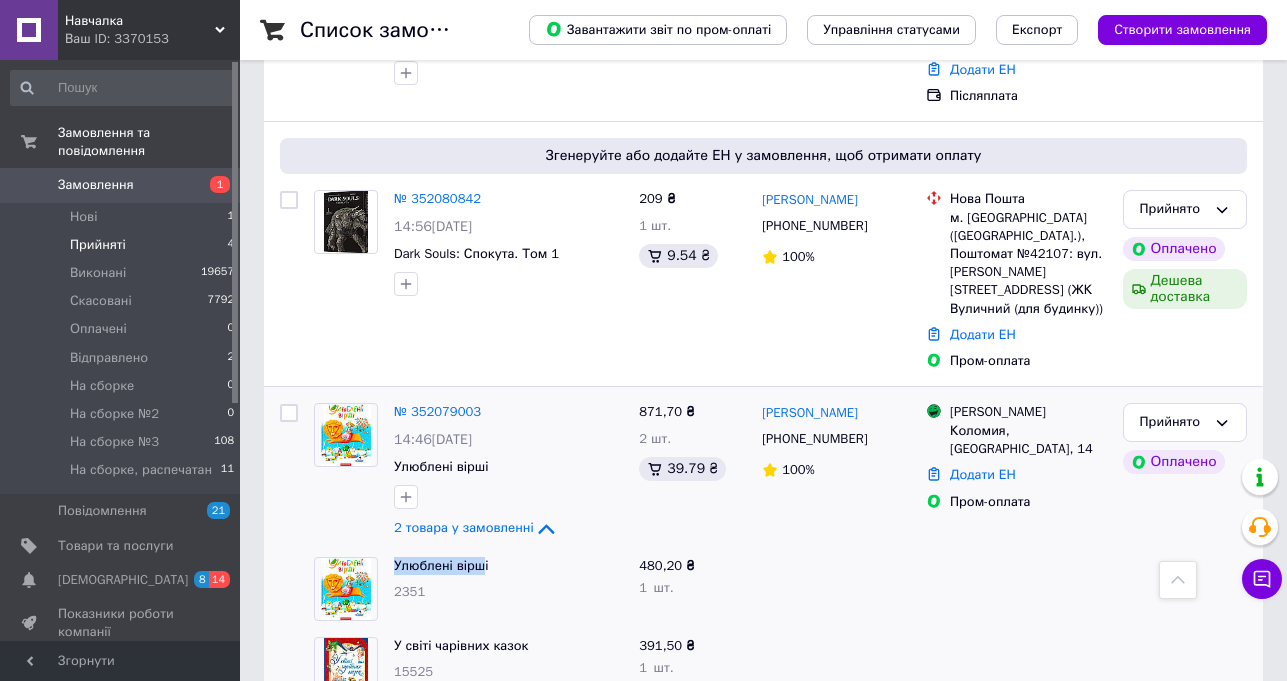 drag, startPoint x: 389, startPoint y: 494, endPoint x: 483, endPoint y: 482, distance: 94.76286 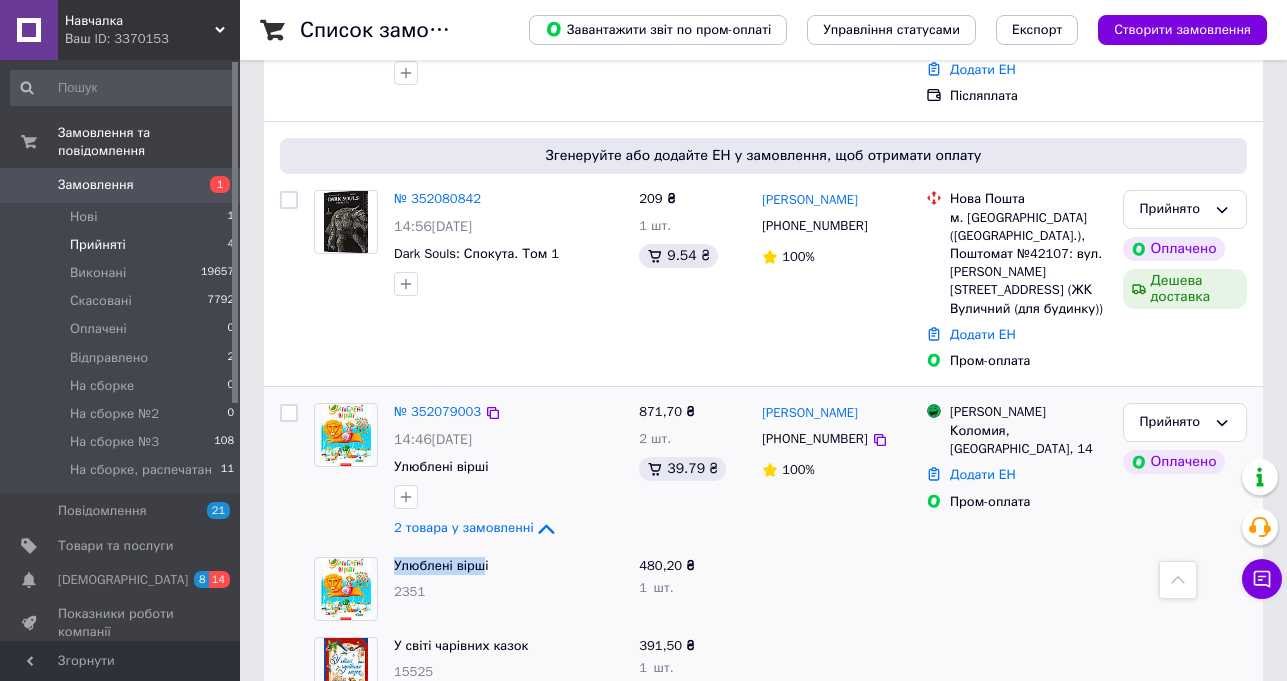 copy on "Улюблені вірш" 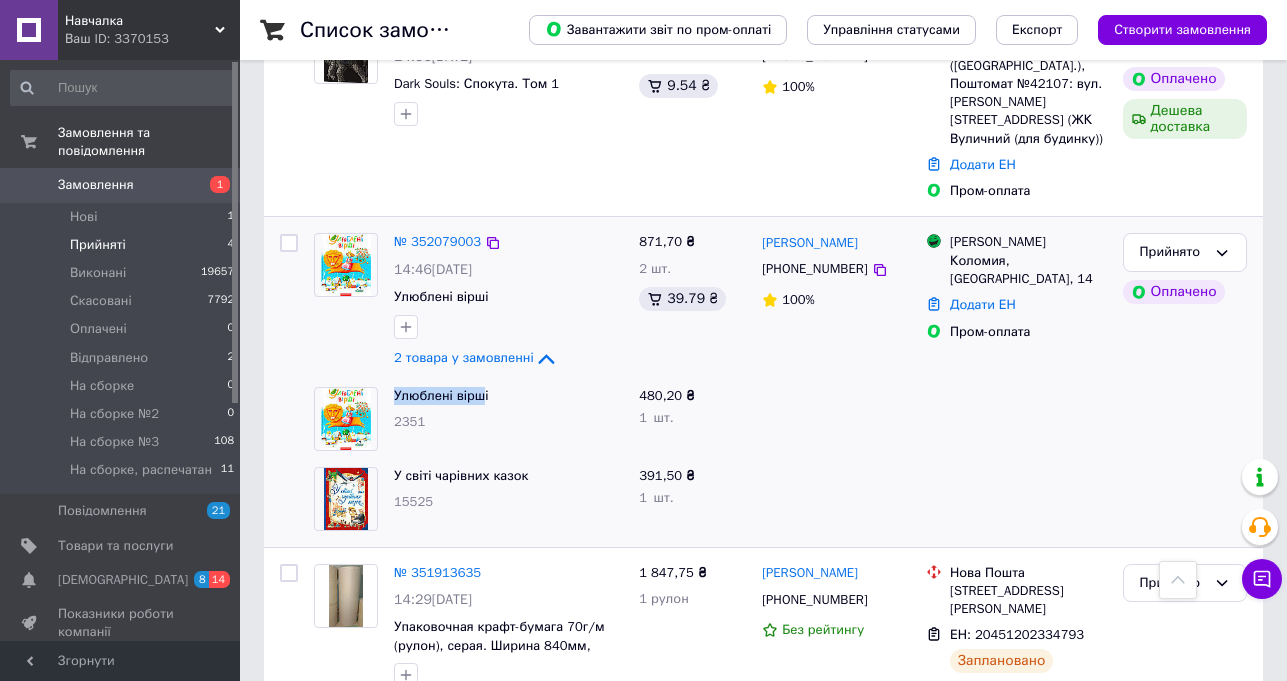 scroll, scrollTop: 673, scrollLeft: 0, axis: vertical 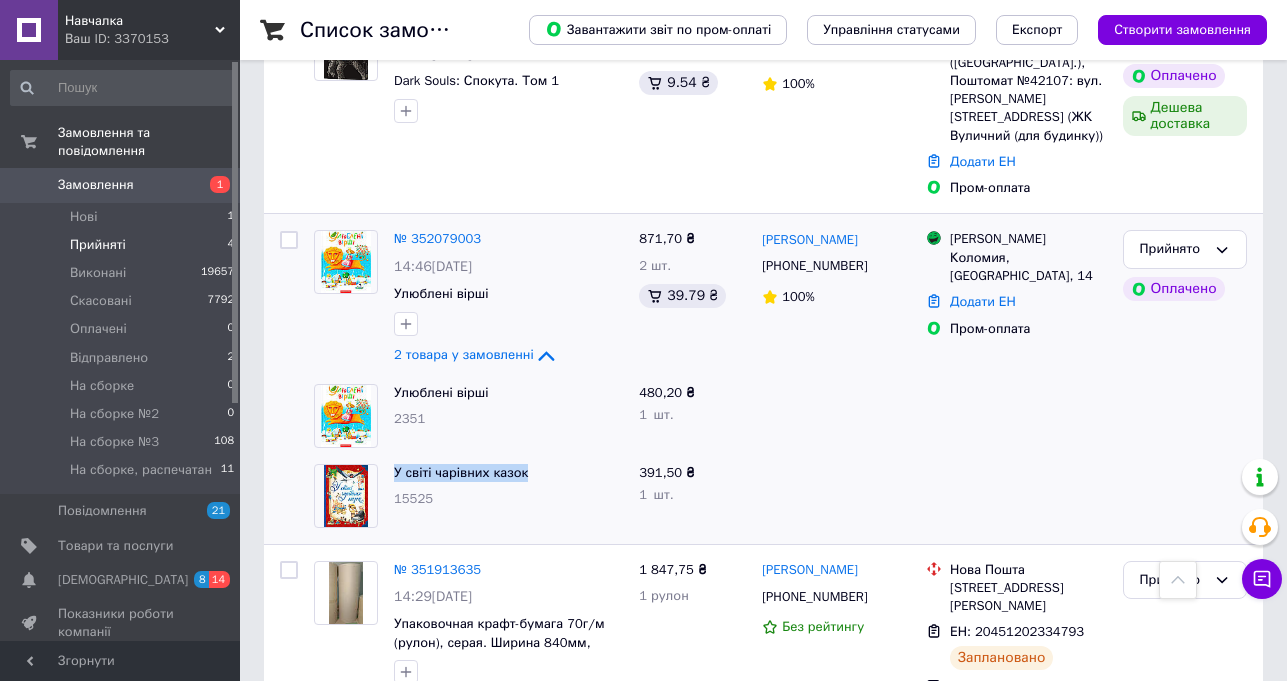 drag, startPoint x: 387, startPoint y: 398, endPoint x: 537, endPoint y: 393, distance: 150.08331 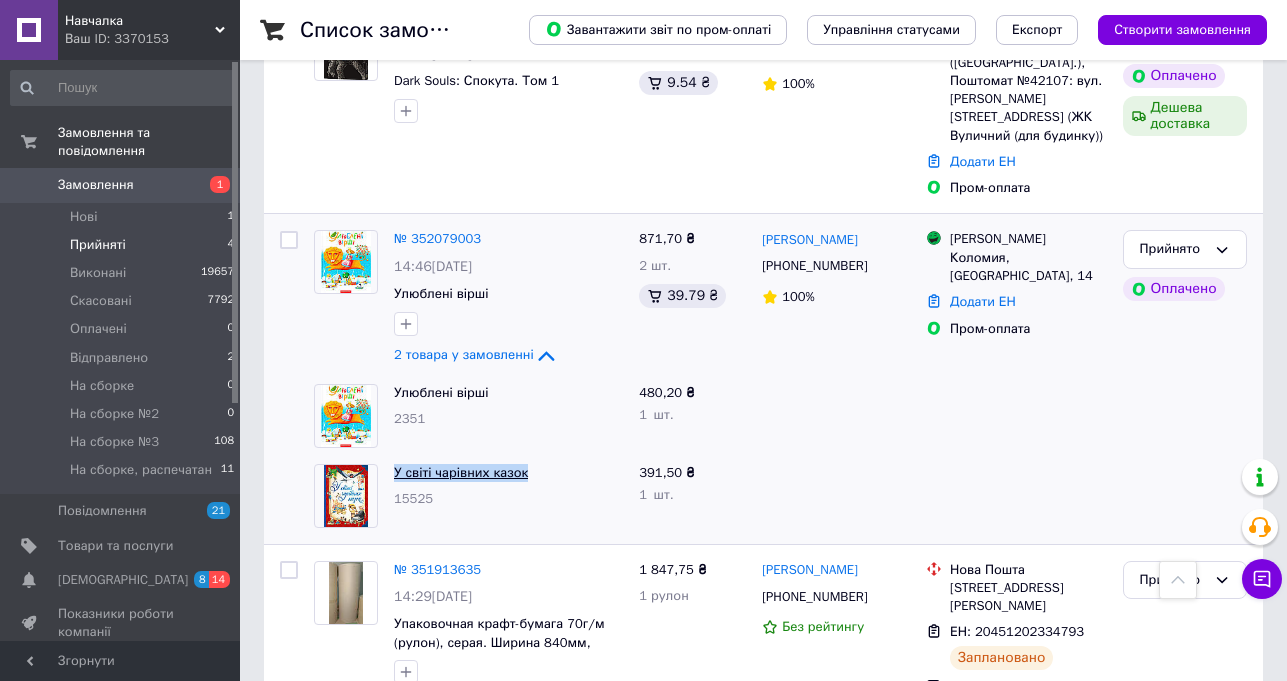 copy on "У світі чарівних казок" 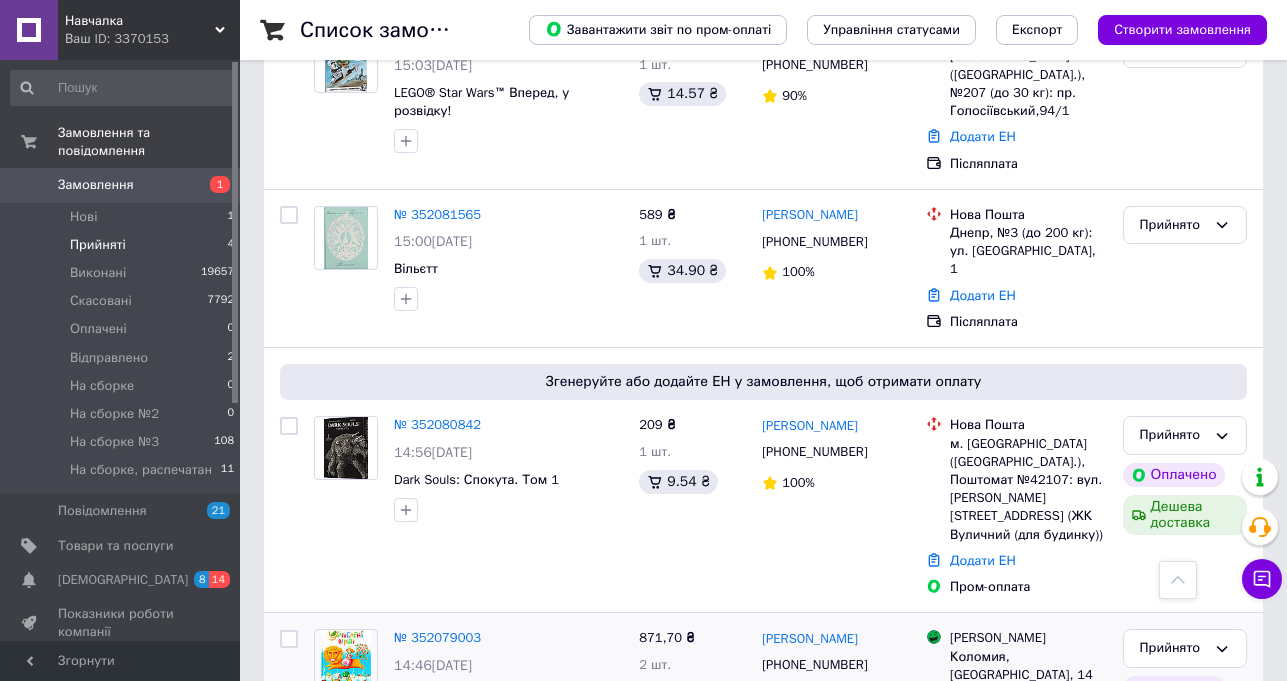 scroll, scrollTop: 273, scrollLeft: 0, axis: vertical 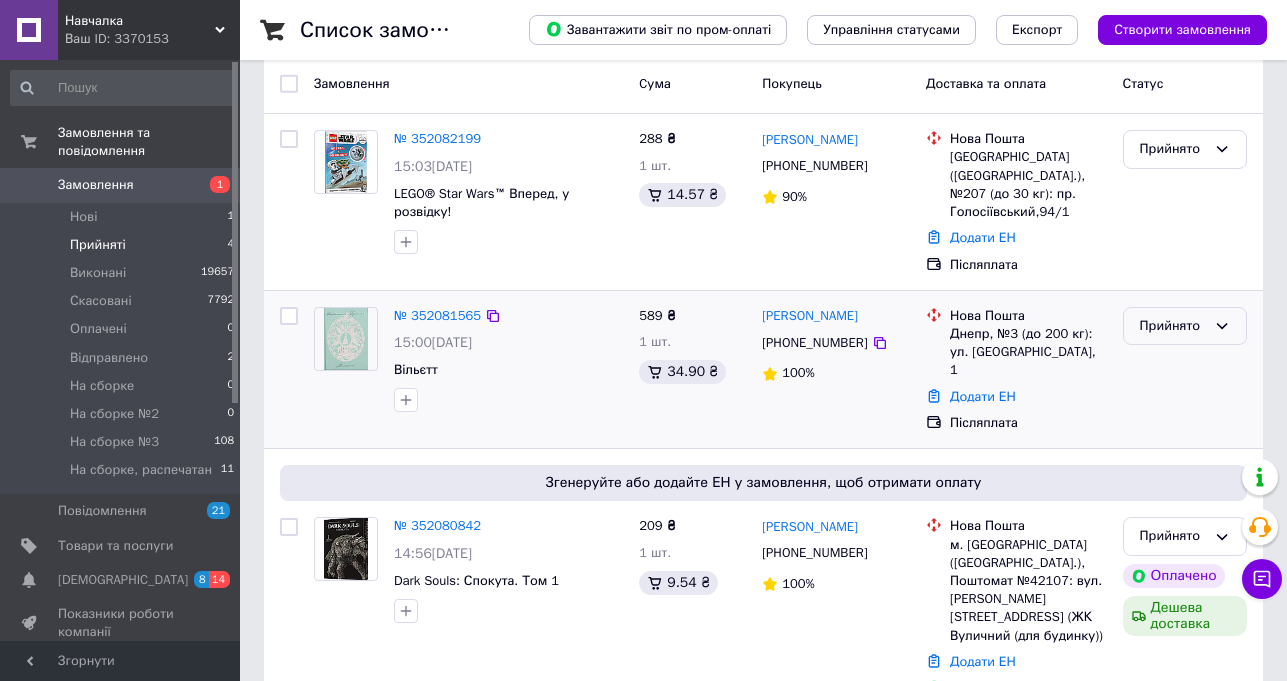 click on "Прийнято" at bounding box center (1185, 326) 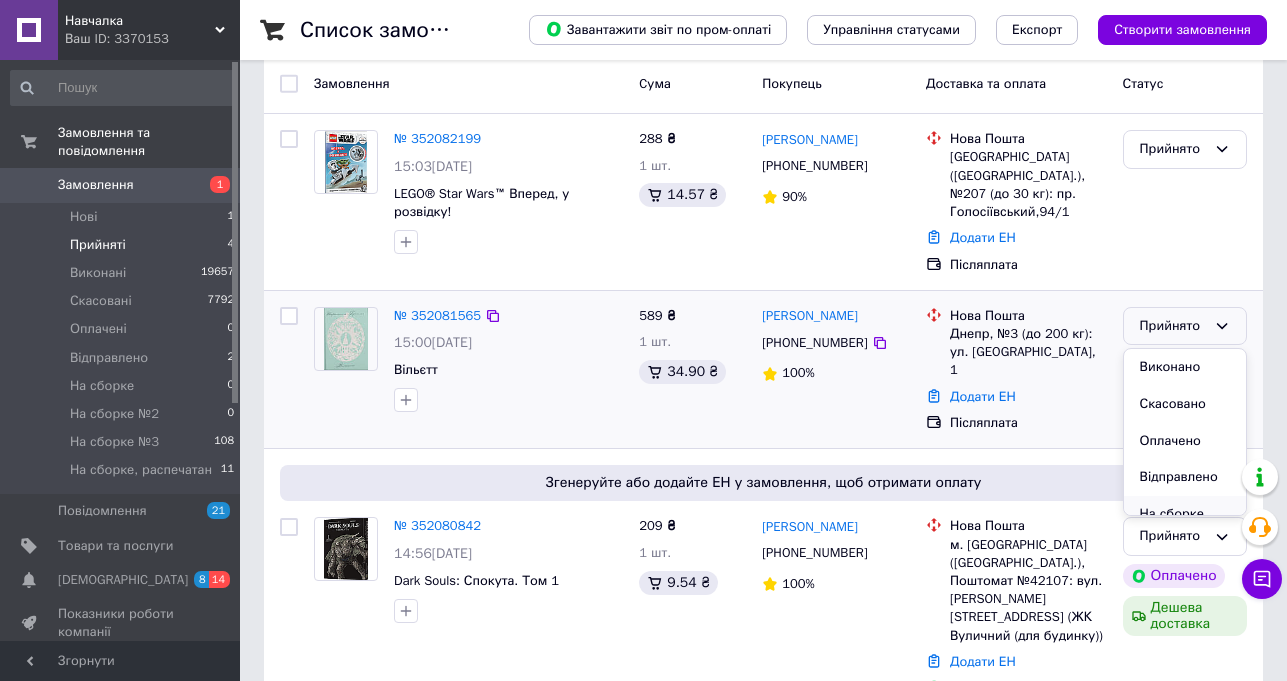 click on "На сборке" at bounding box center [1185, 514] 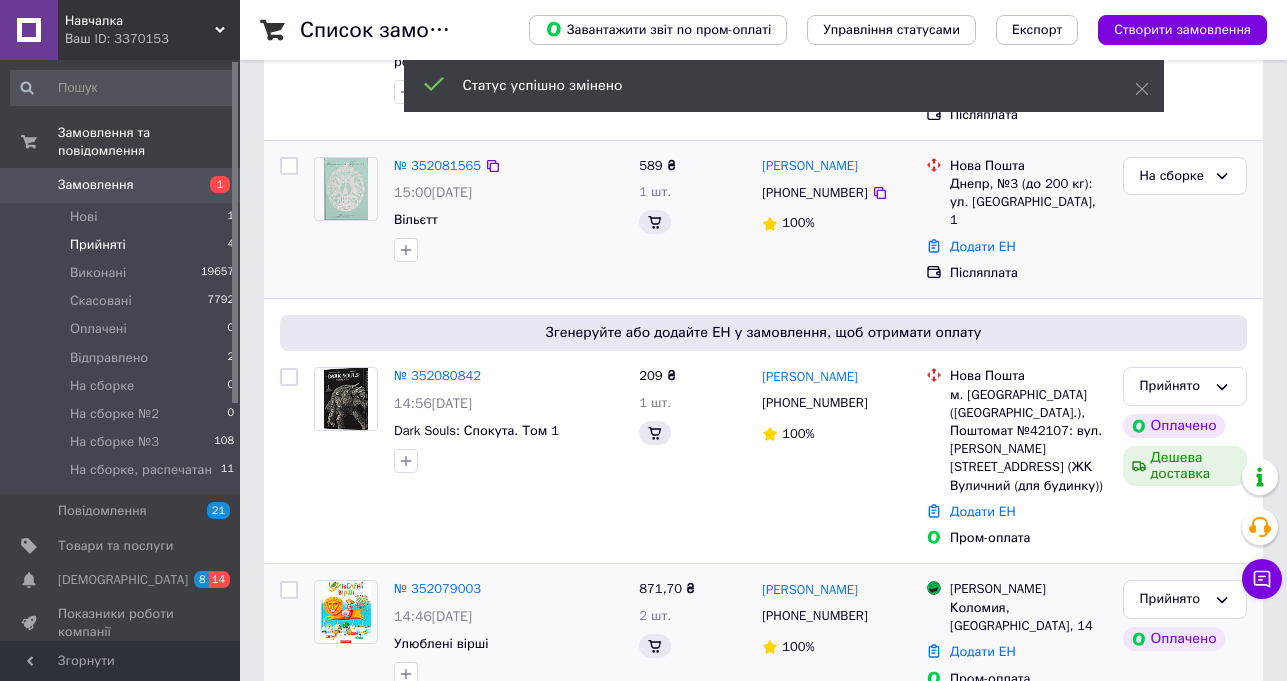 scroll, scrollTop: 373, scrollLeft: 0, axis: vertical 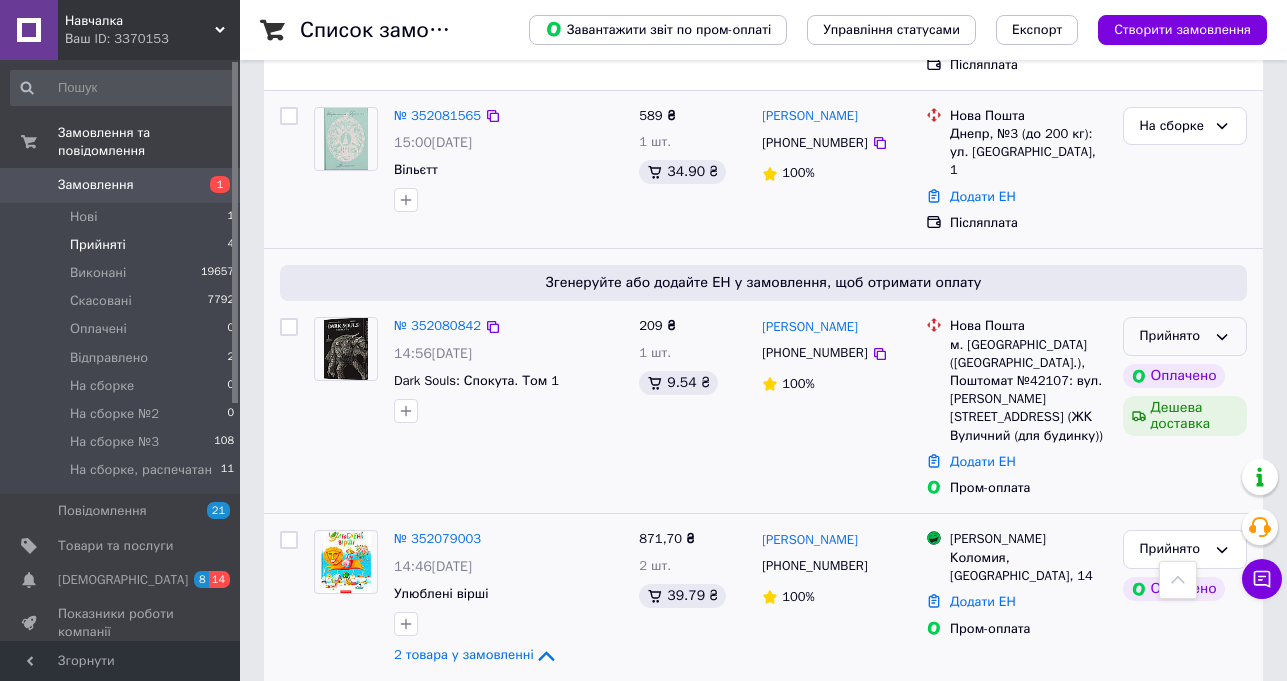 click on "Прийнято" at bounding box center [1173, 336] 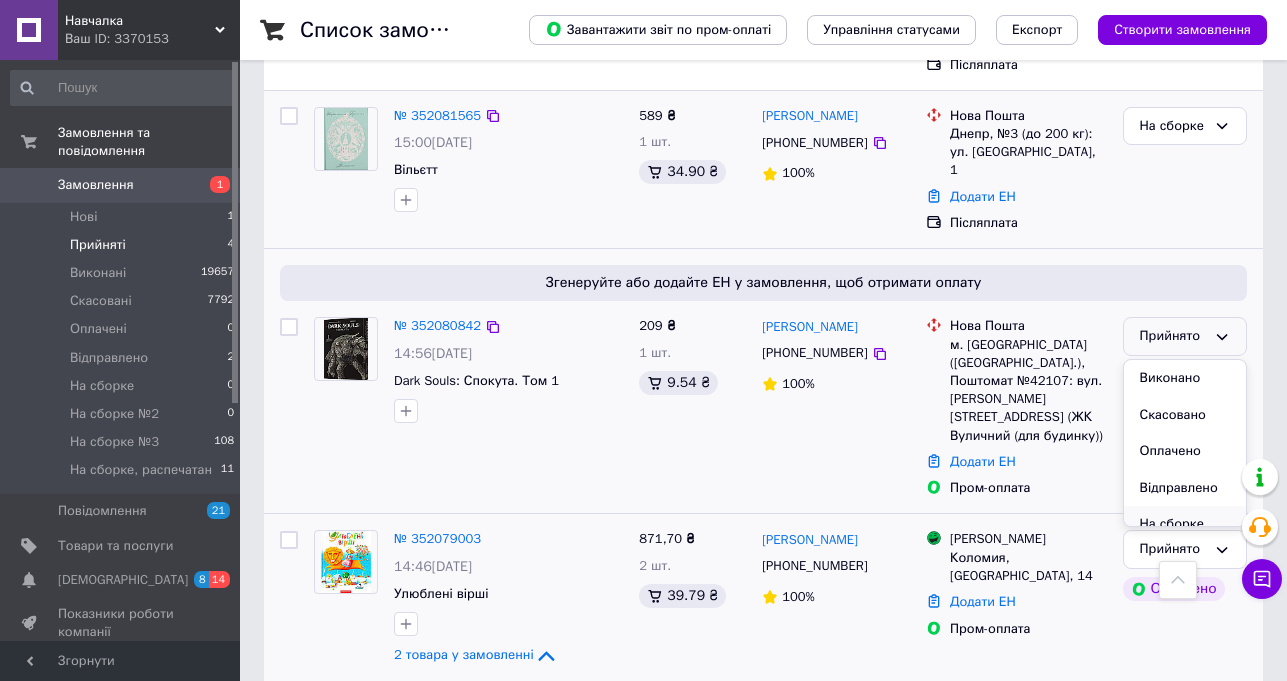 click on "На сборке" at bounding box center [1185, 524] 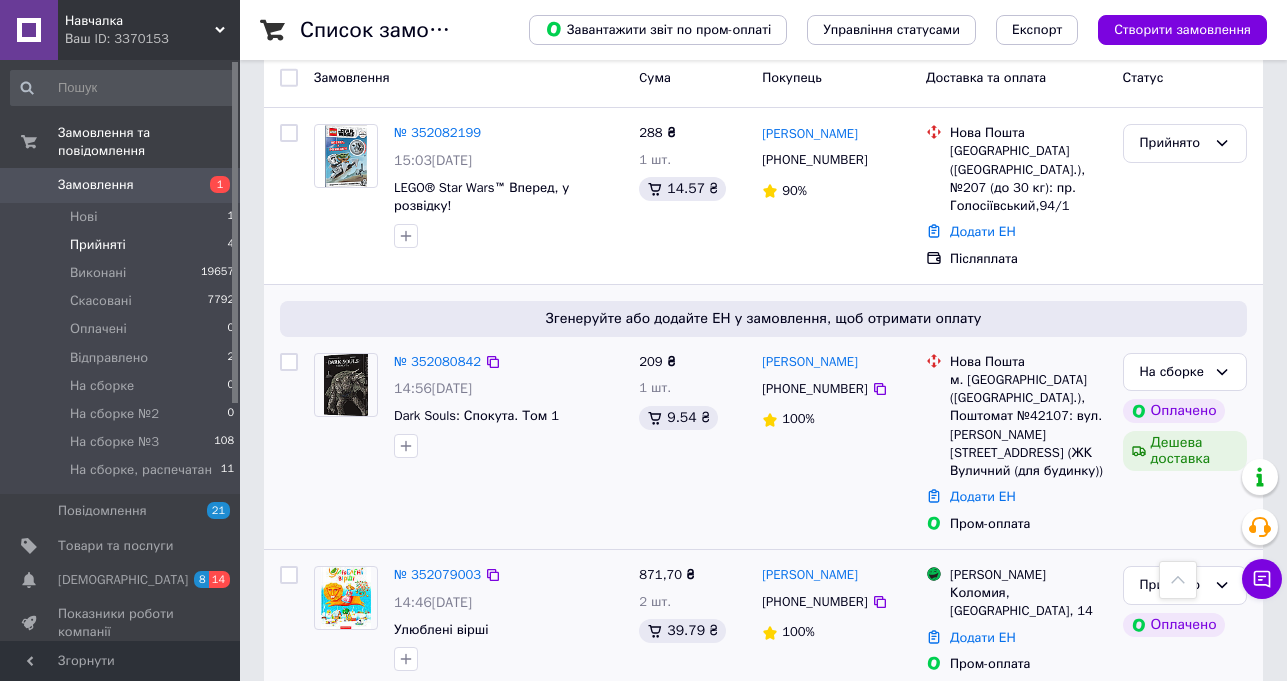 scroll, scrollTop: 0, scrollLeft: 0, axis: both 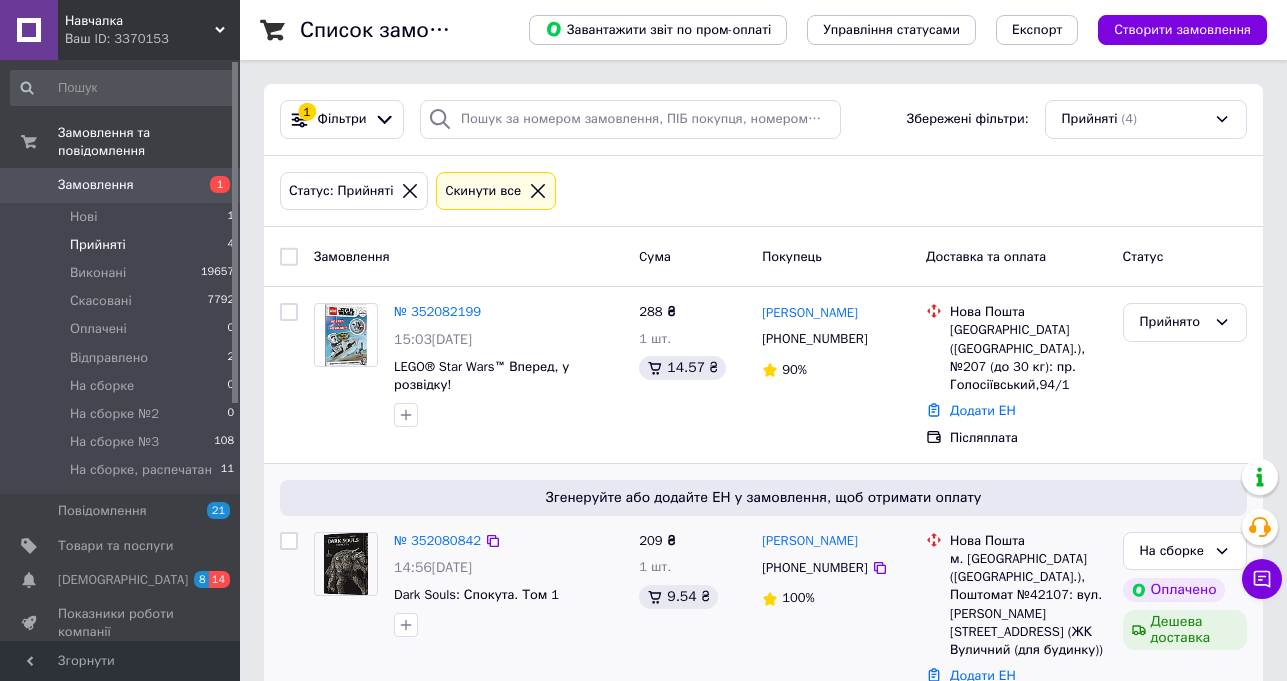 click on "Прийняті" at bounding box center (98, 245) 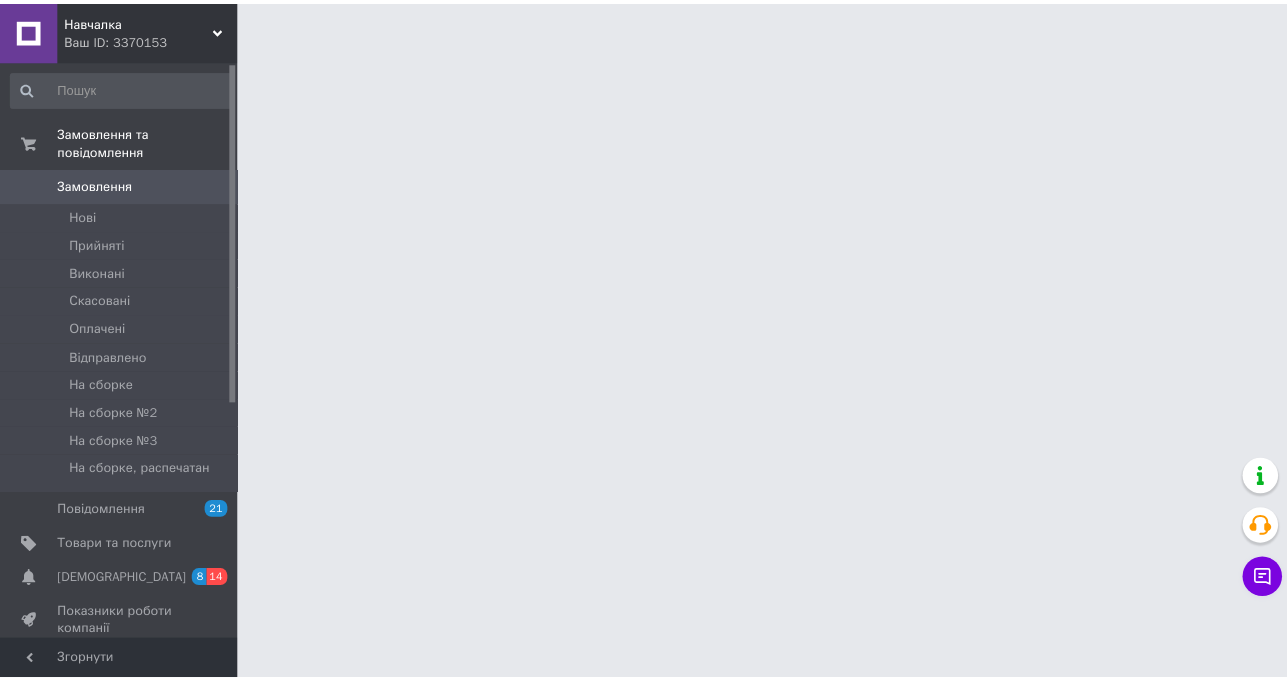 scroll, scrollTop: 0, scrollLeft: 0, axis: both 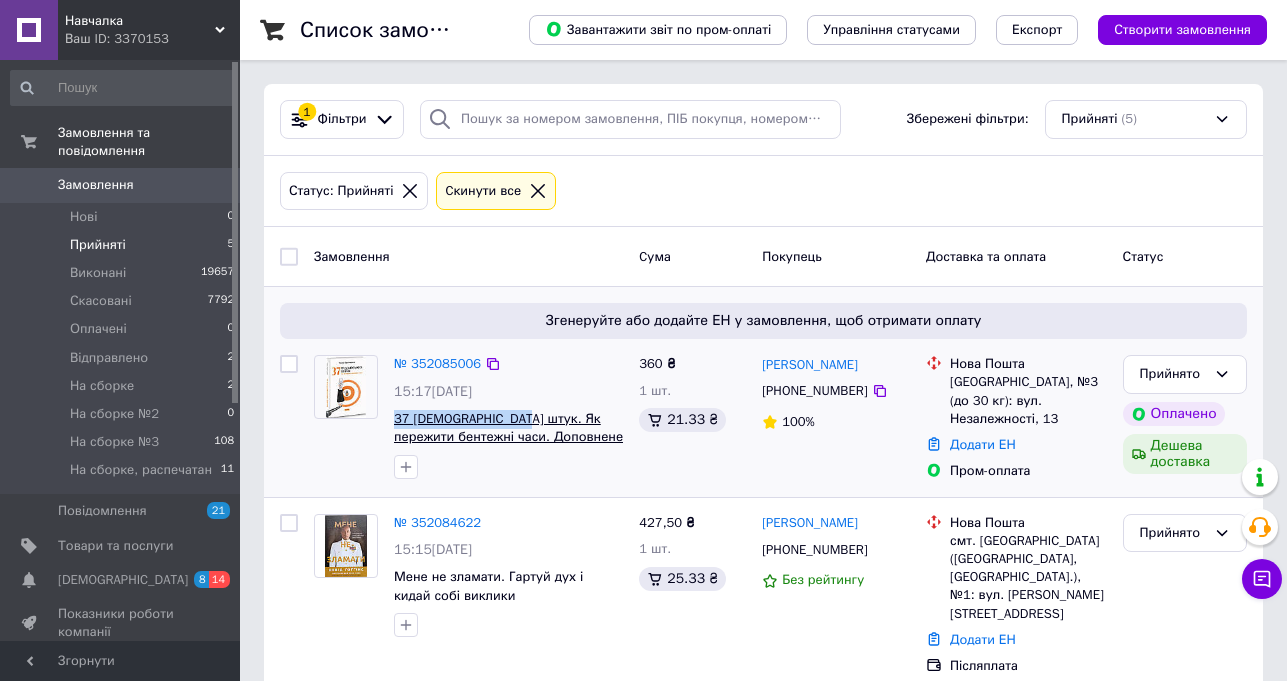 drag, startPoint x: 387, startPoint y: 420, endPoint x: 473, endPoint y: 414, distance: 86.209045 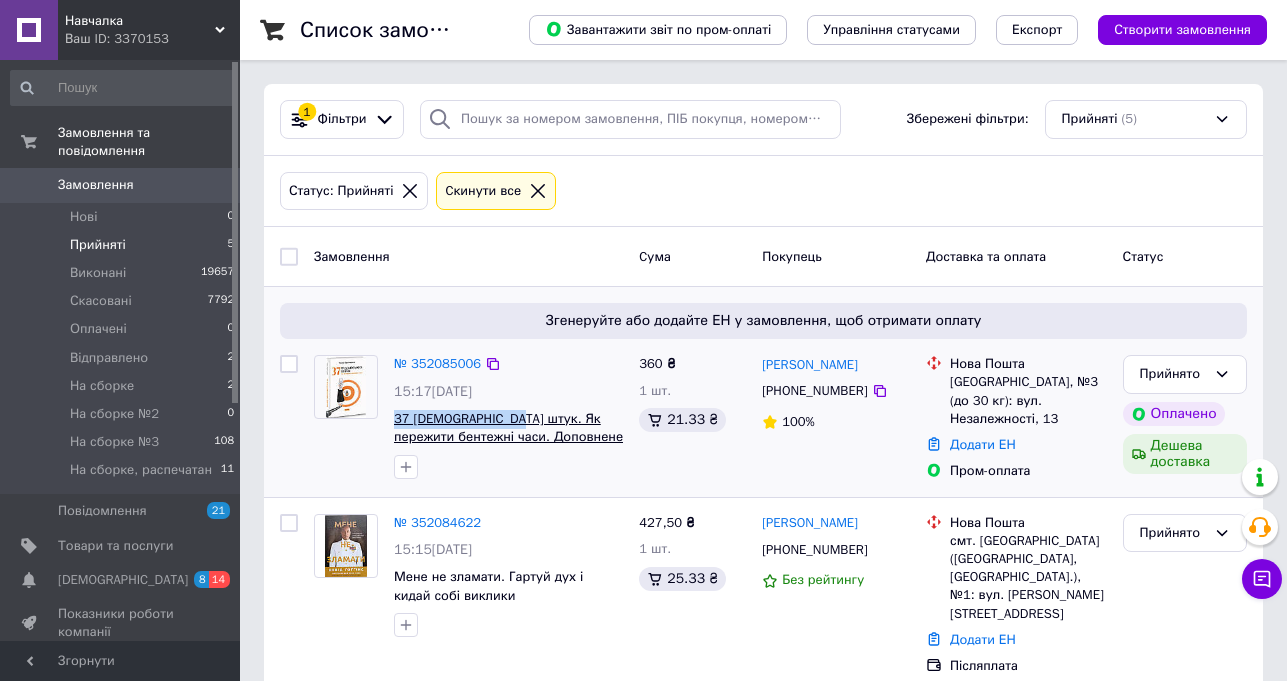 copy on "37 [DEMOGRAPHIC_DATA] шту" 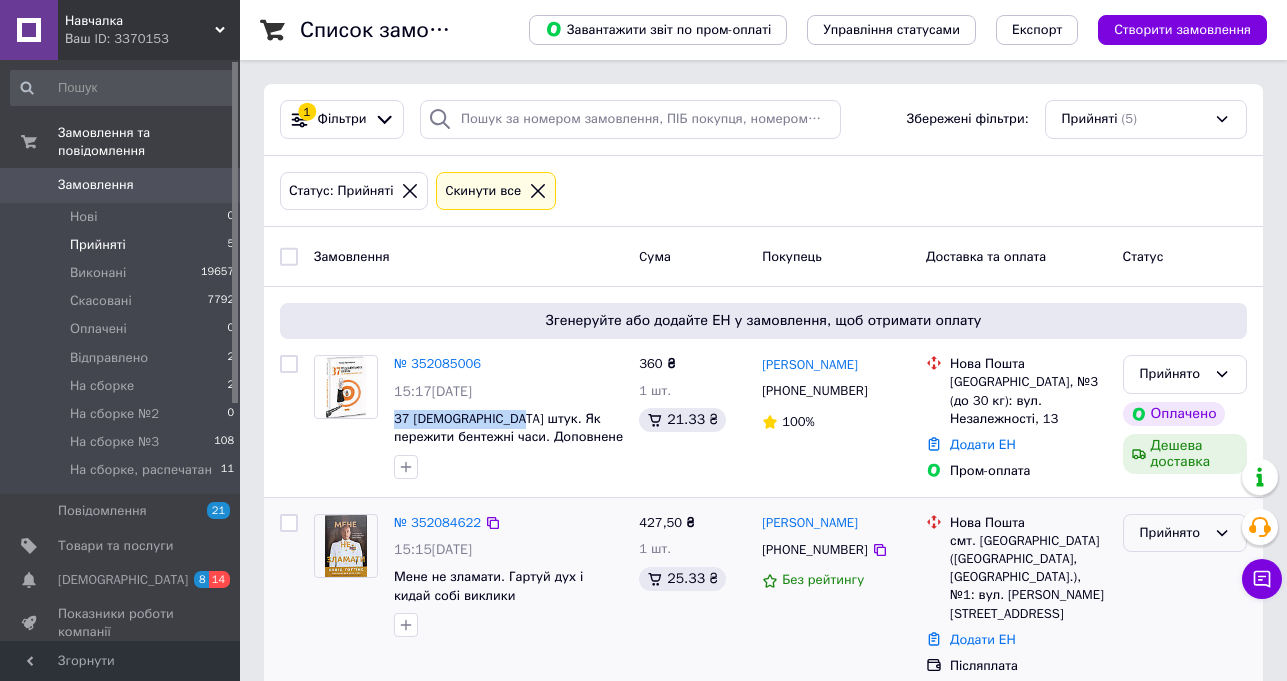 click on "Прийнято" at bounding box center [1173, 533] 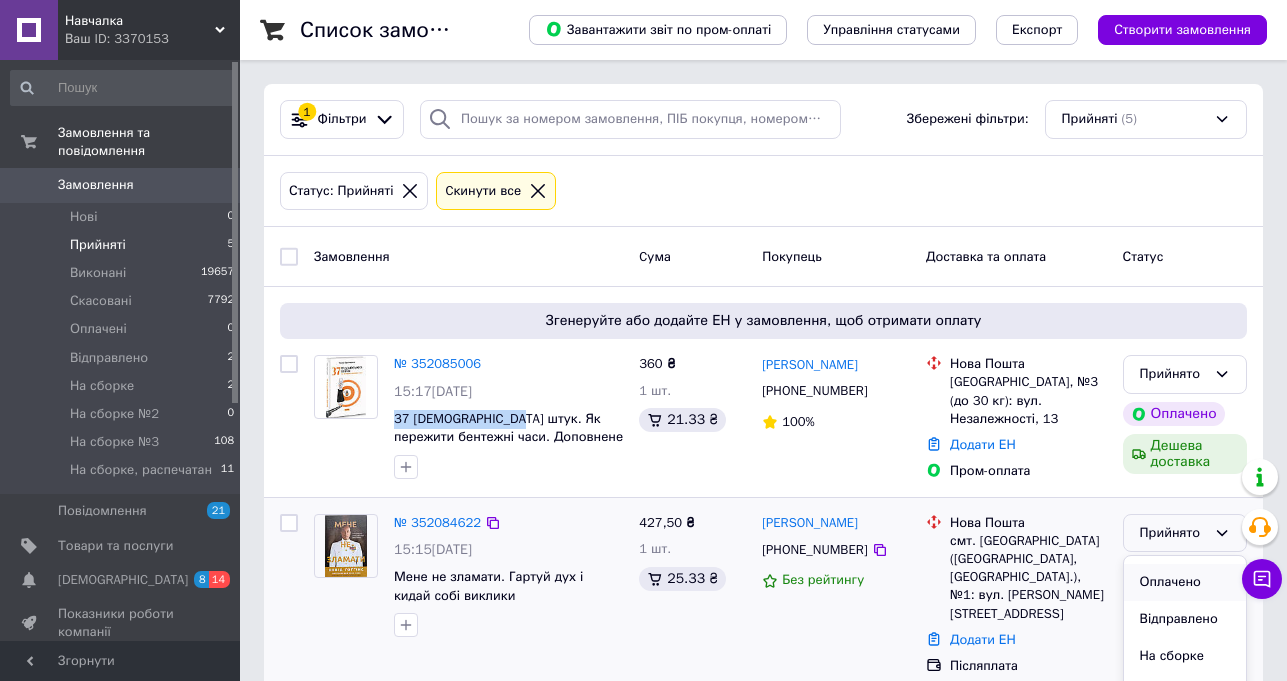 scroll, scrollTop: 100, scrollLeft: 0, axis: vertical 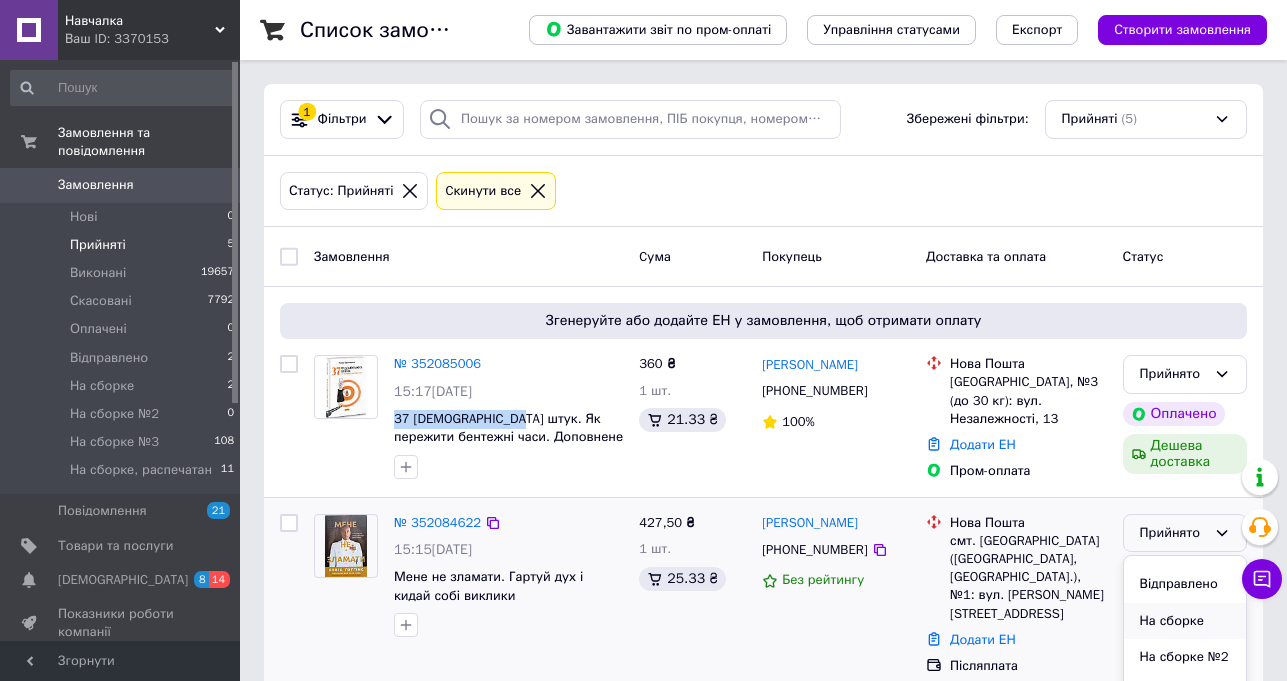 click on "На сборке" at bounding box center [1185, 621] 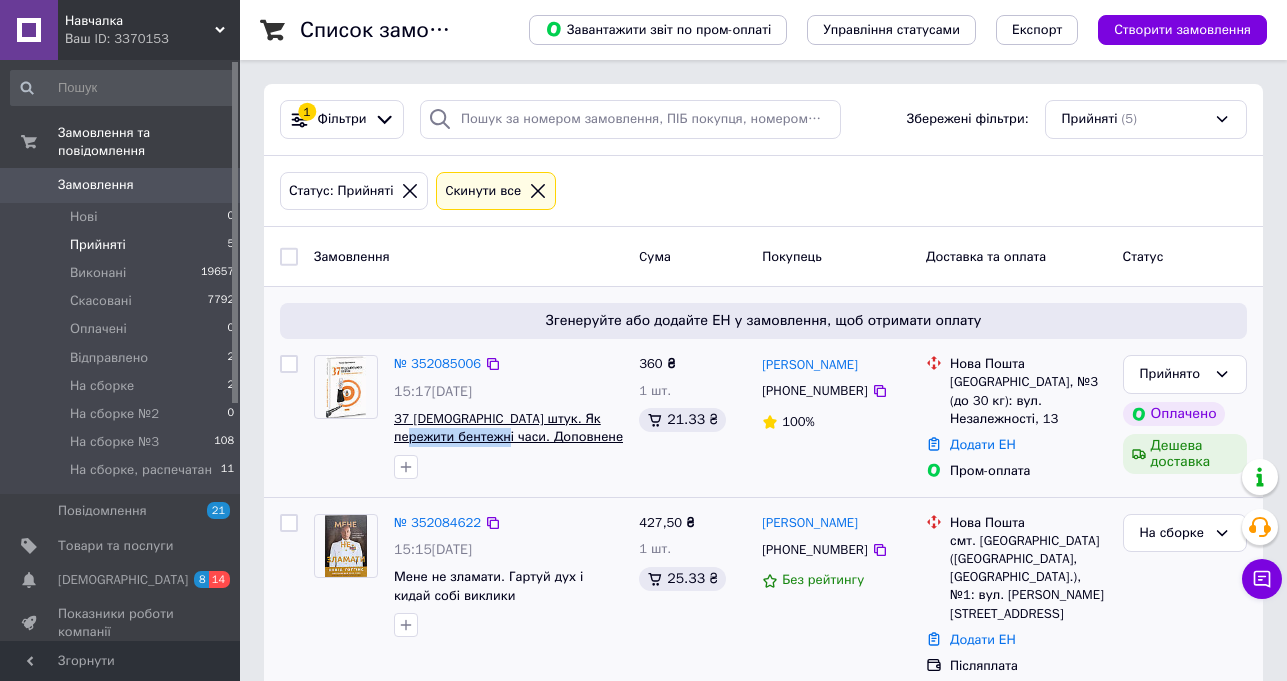 drag, startPoint x: 389, startPoint y: 437, endPoint x: 482, endPoint y: 432, distance: 93.13431 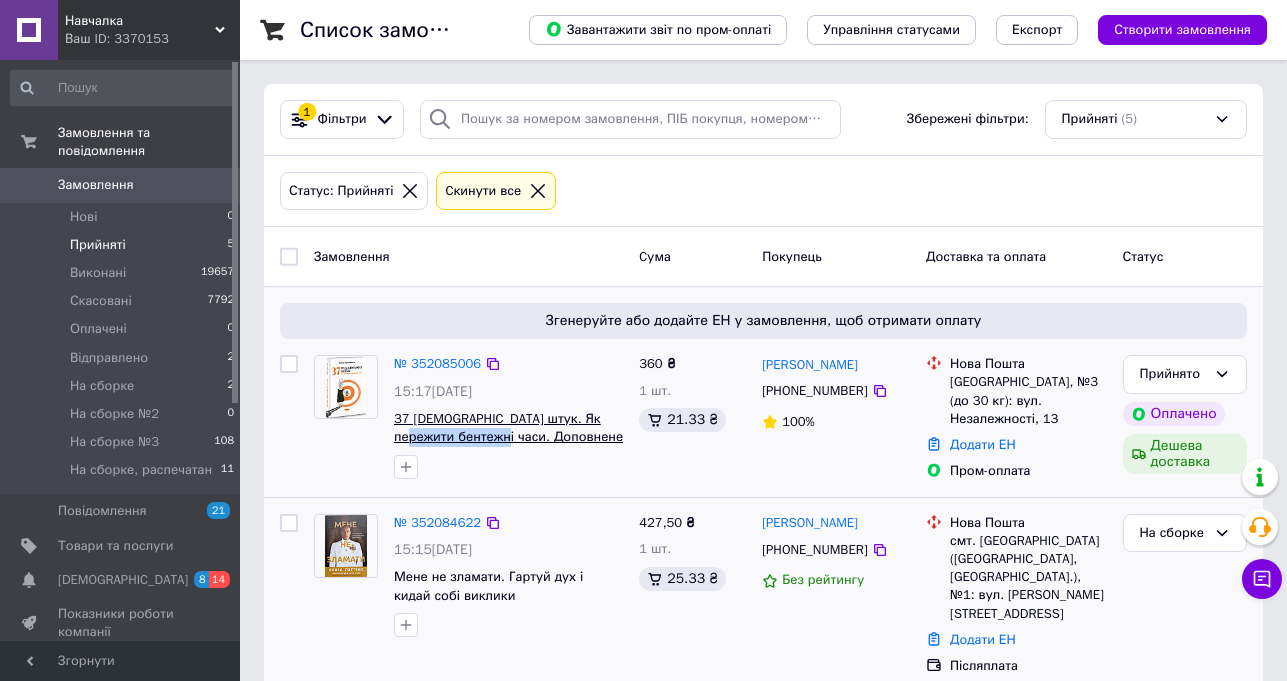 copy on "бентежні часи." 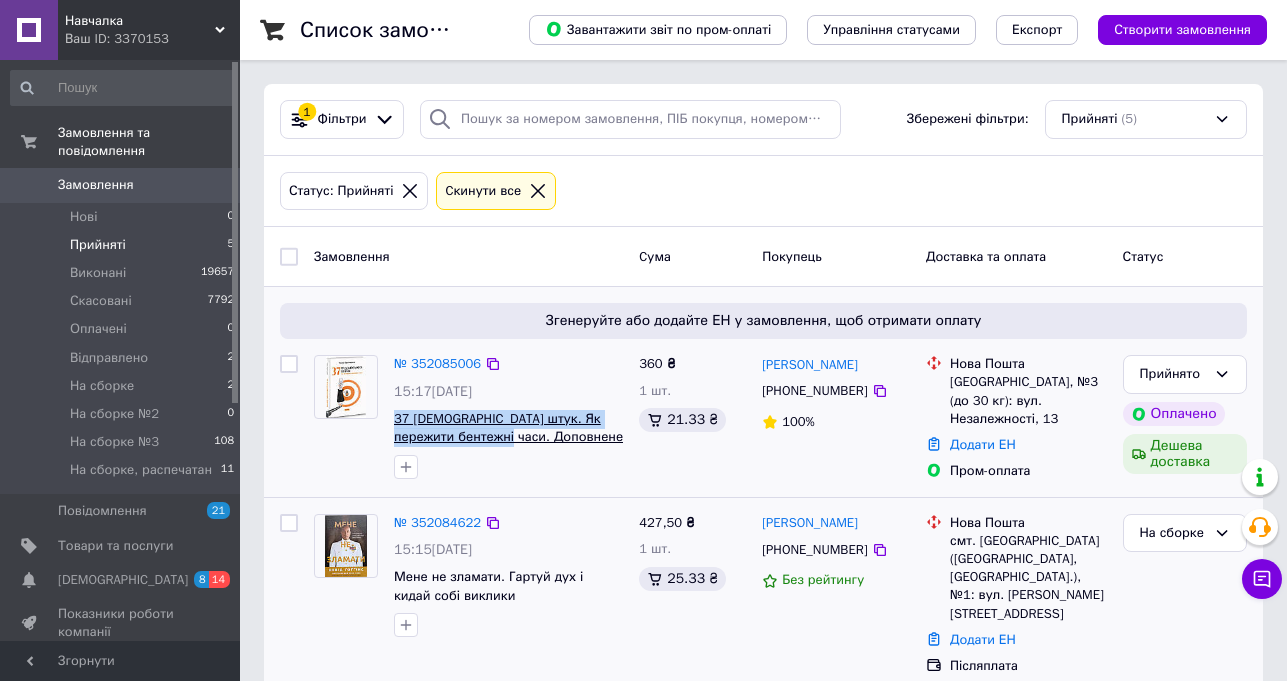 drag, startPoint x: 387, startPoint y: 420, endPoint x: 484, endPoint y: 432, distance: 97.73945 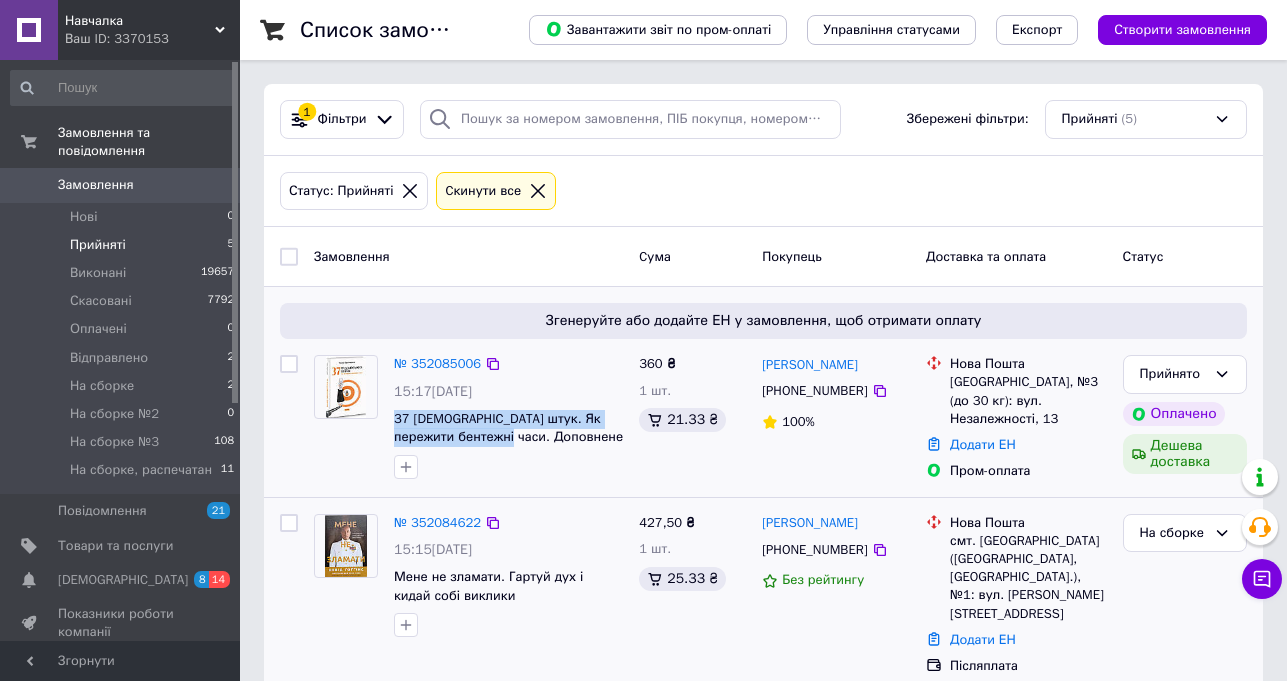 copy on "37 [DEMOGRAPHIC_DATA] штук. Як пережити бентежні часи." 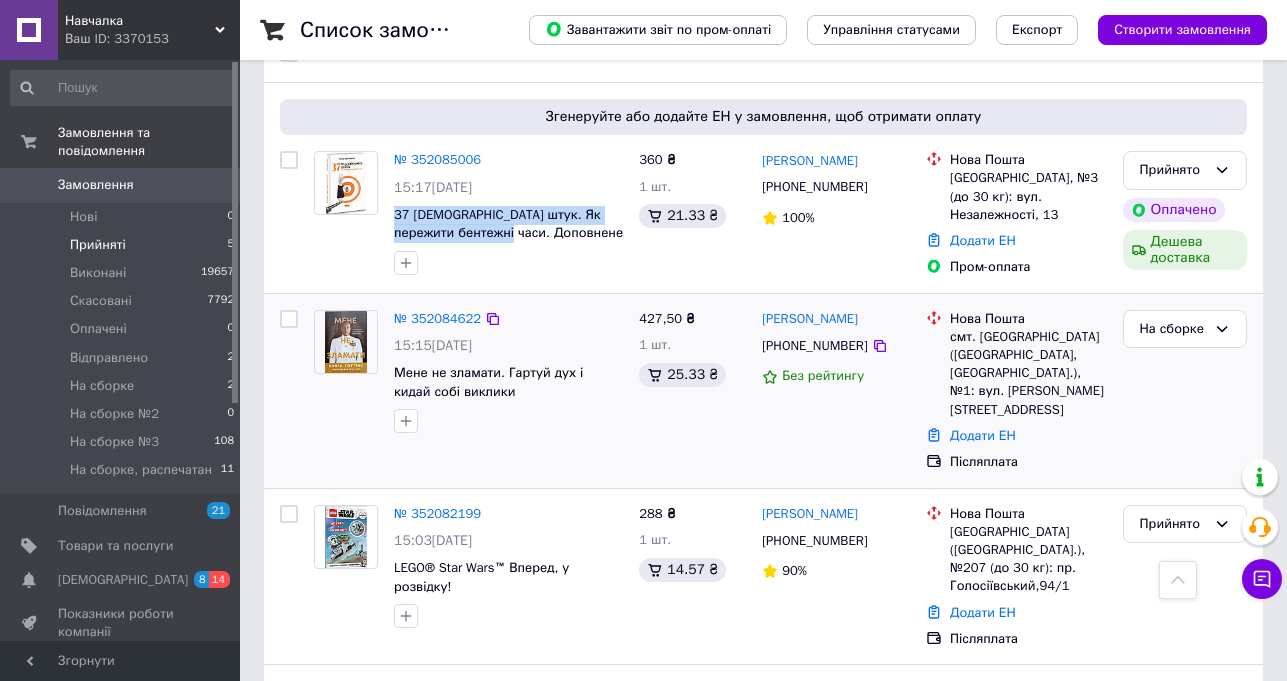 scroll, scrollTop: 130, scrollLeft: 0, axis: vertical 